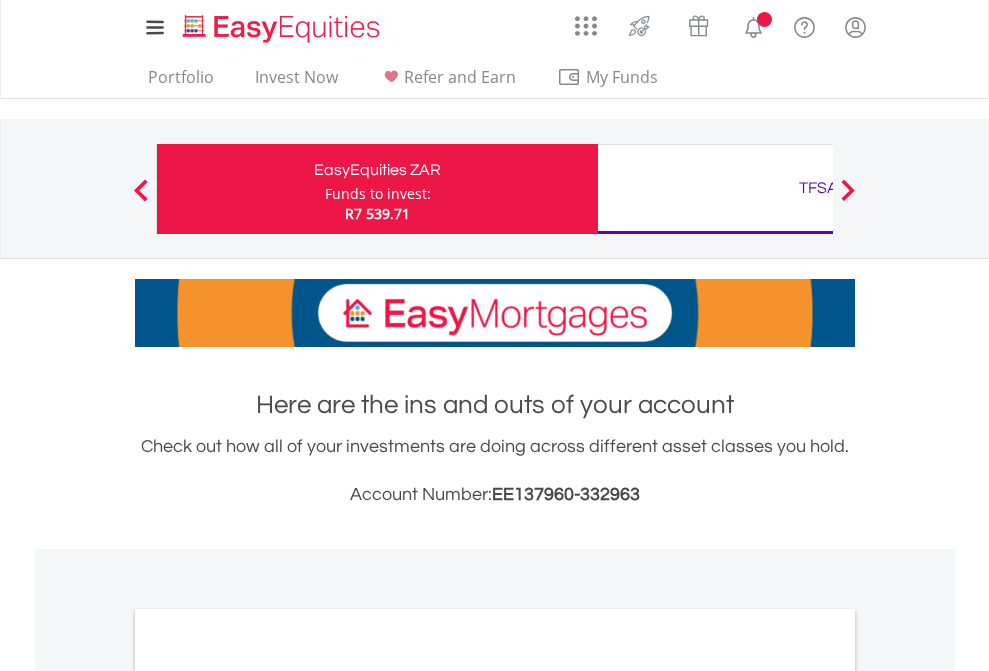 scroll, scrollTop: 0, scrollLeft: 0, axis: both 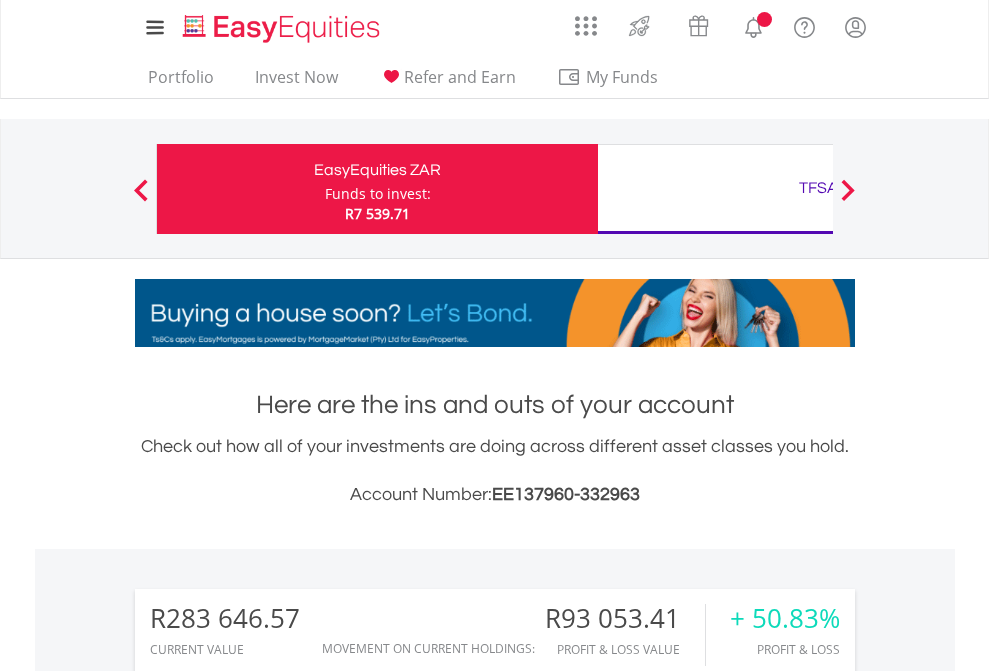 click on "Funds to invest:" at bounding box center [378, 194] 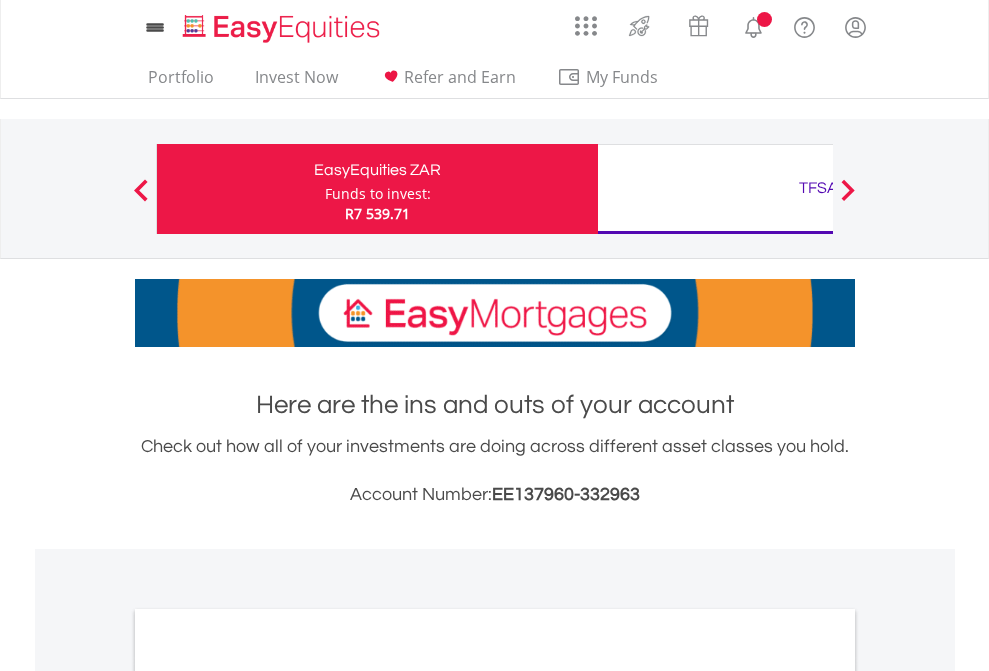 scroll, scrollTop: 0, scrollLeft: 0, axis: both 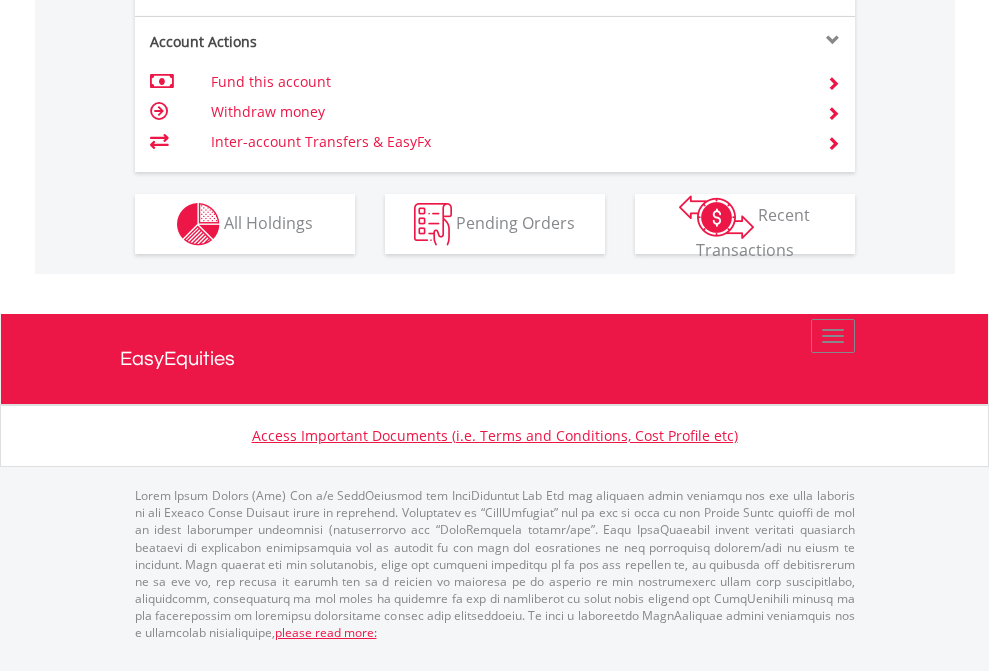 click on "Investment types" at bounding box center [706, -337] 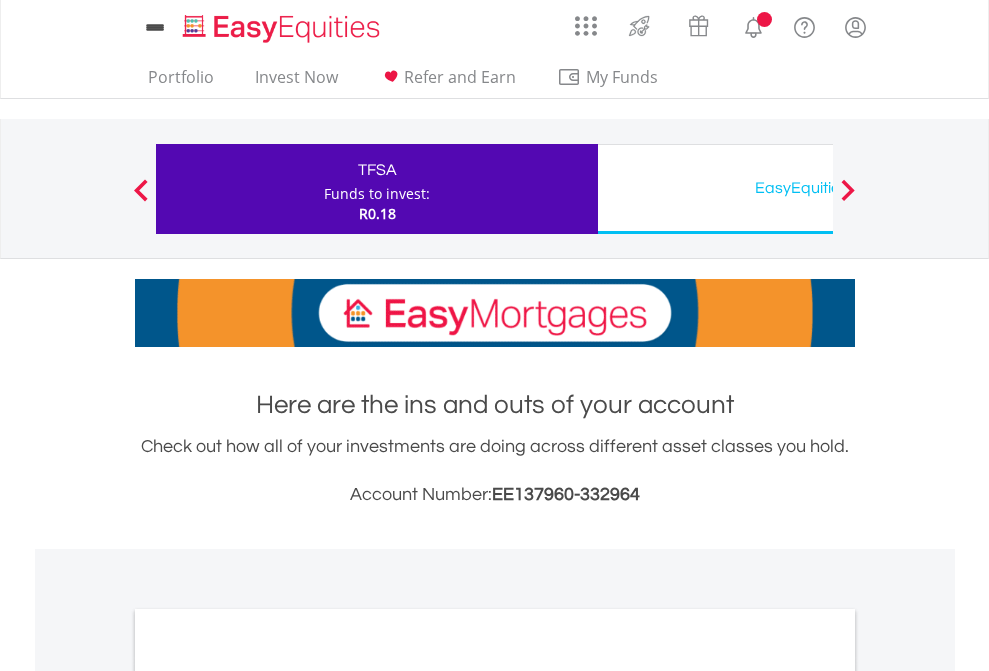 scroll, scrollTop: 0, scrollLeft: 0, axis: both 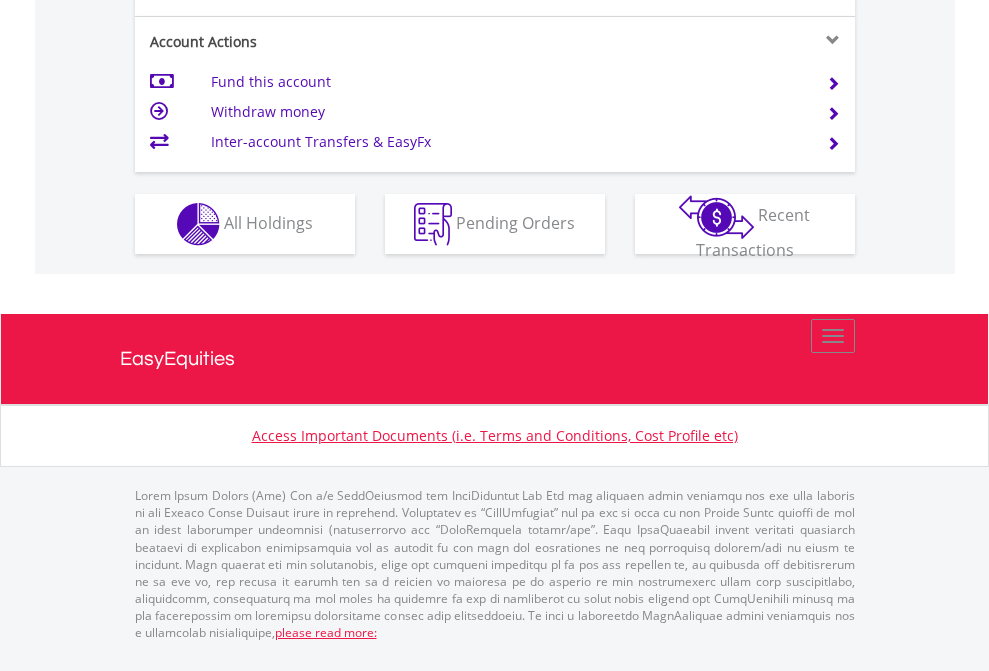 click on "Investment types" at bounding box center (706, -337) 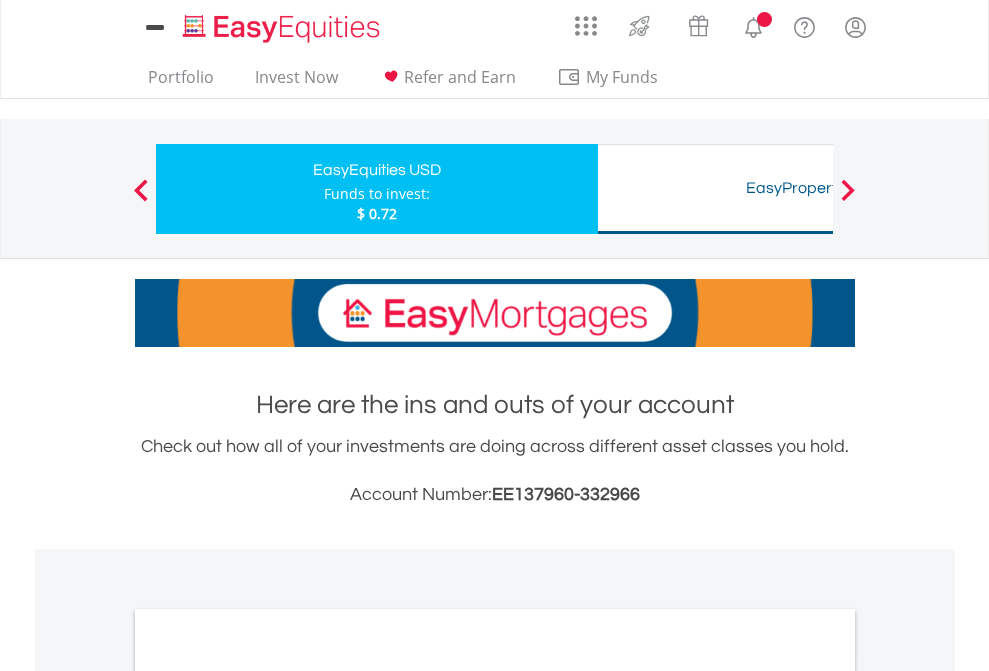 scroll, scrollTop: 0, scrollLeft: 0, axis: both 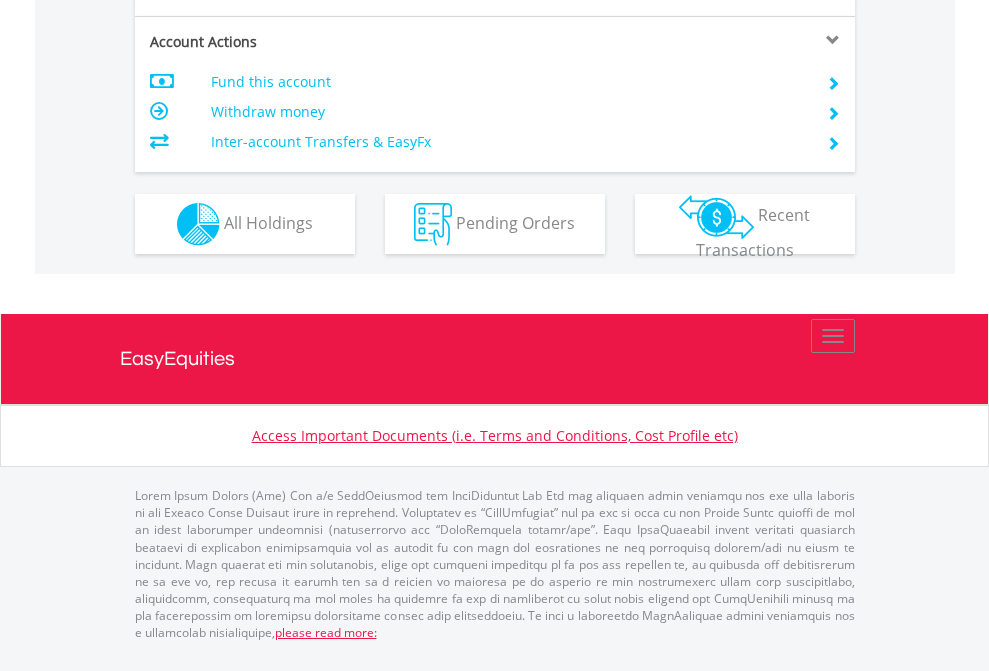 click on "Investment types" at bounding box center (706, -337) 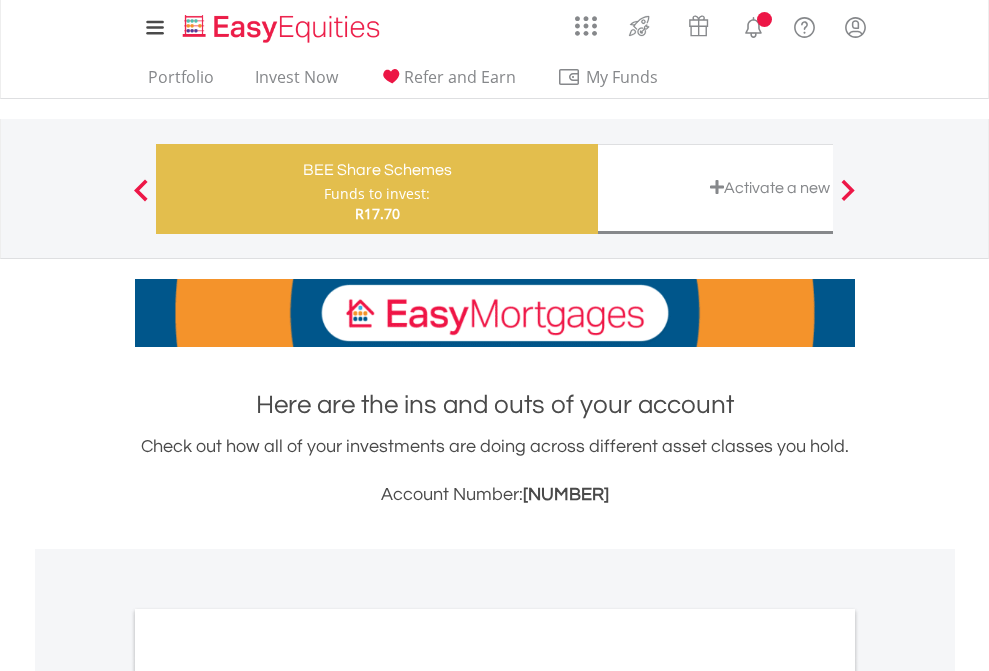scroll, scrollTop: 0, scrollLeft: 0, axis: both 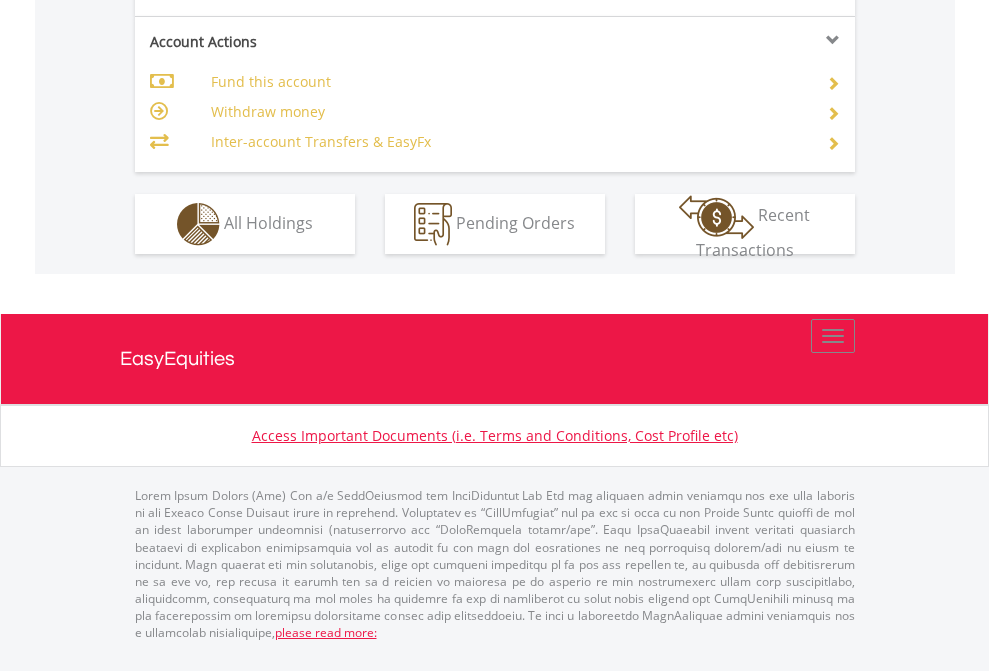 click on "Investment types" at bounding box center (706, -337) 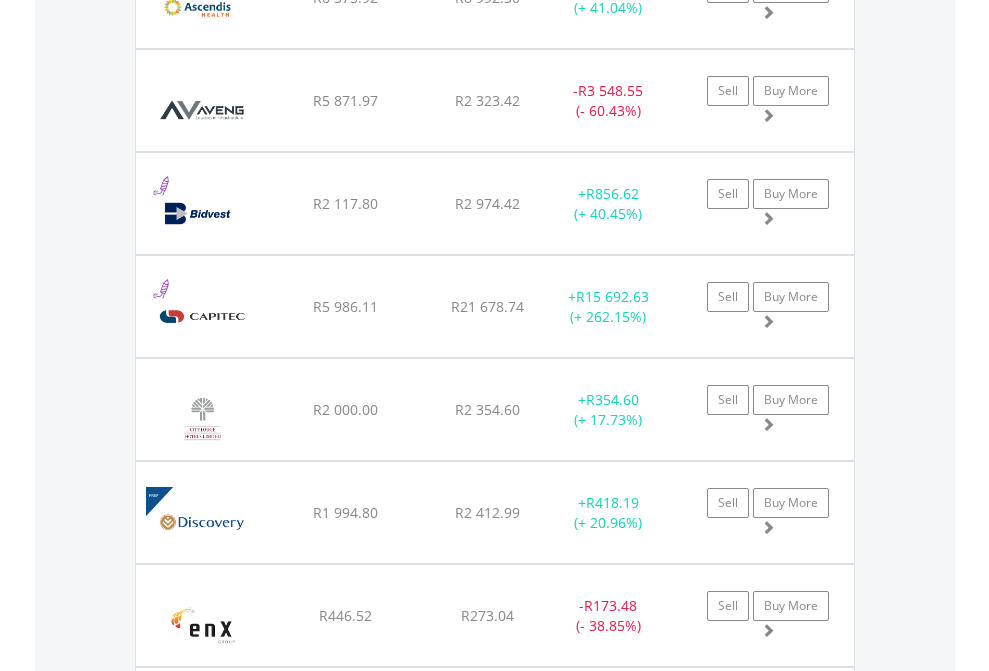 scroll, scrollTop: 2345, scrollLeft: 0, axis: vertical 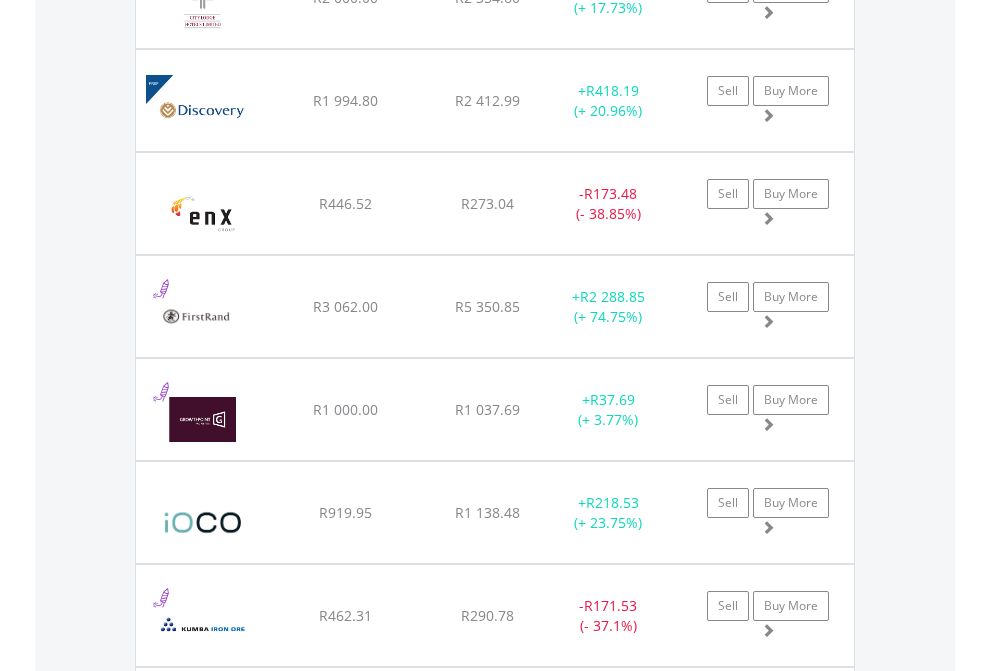 click on "TFSA" at bounding box center (818, -2157) 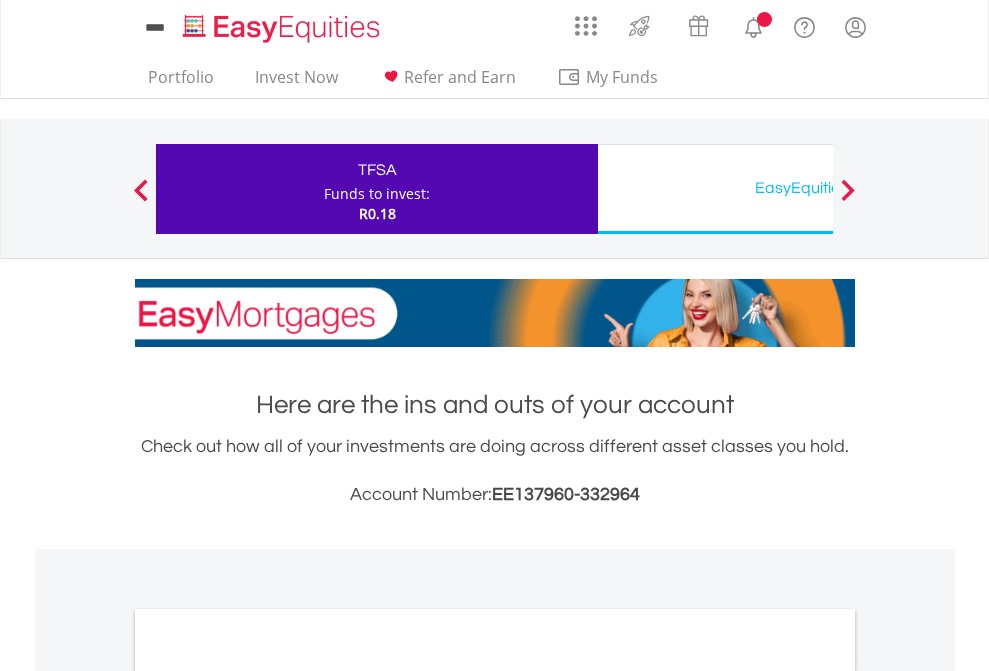 scroll, scrollTop: 1202, scrollLeft: 0, axis: vertical 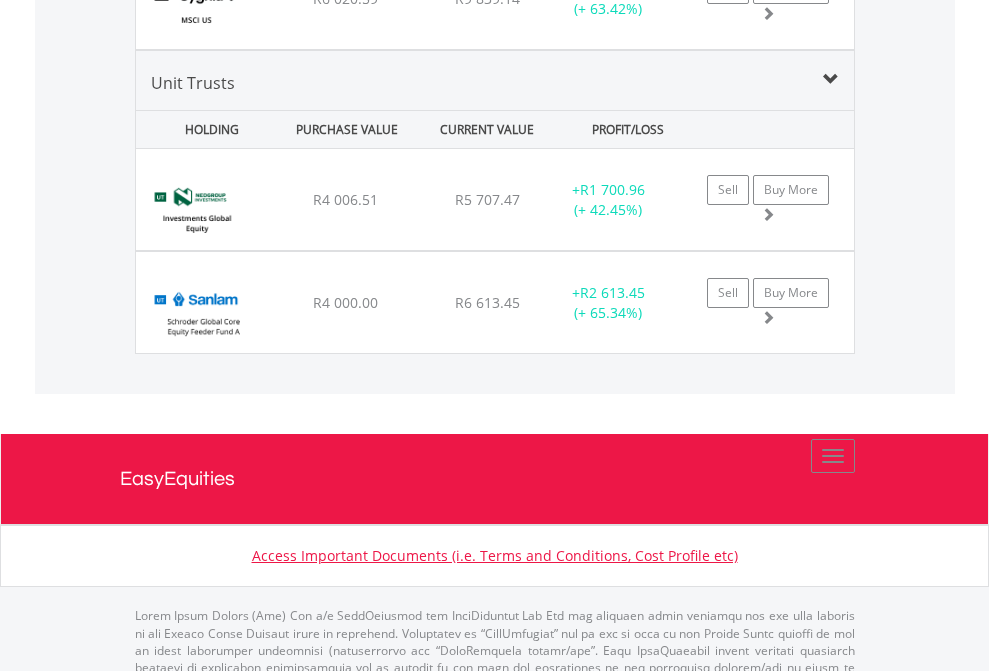 click on "EasyEquities USD" at bounding box center (818, -2116) 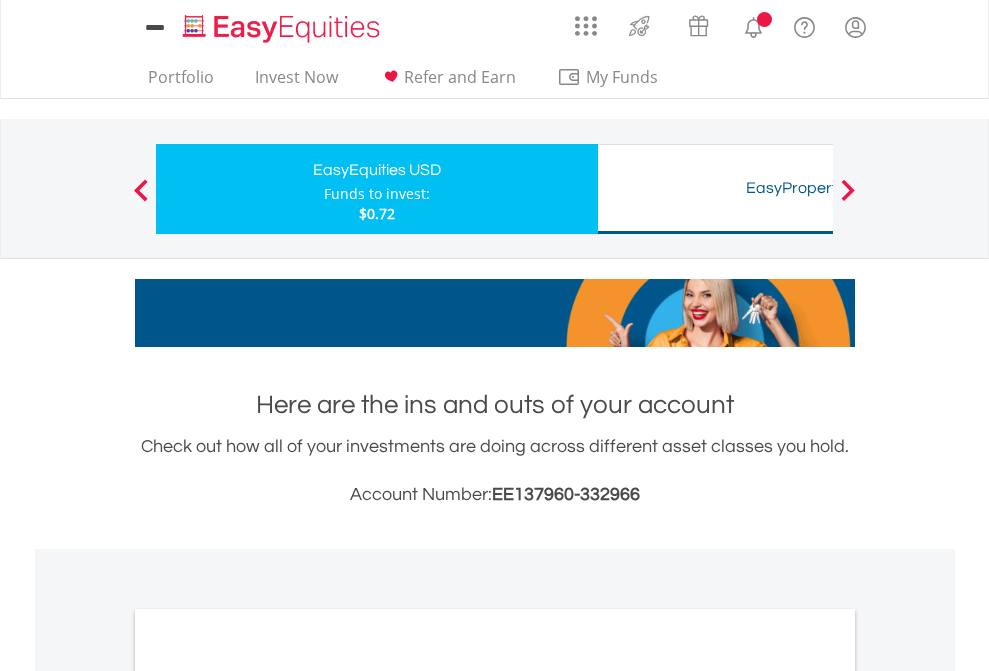 scroll, scrollTop: 1202, scrollLeft: 0, axis: vertical 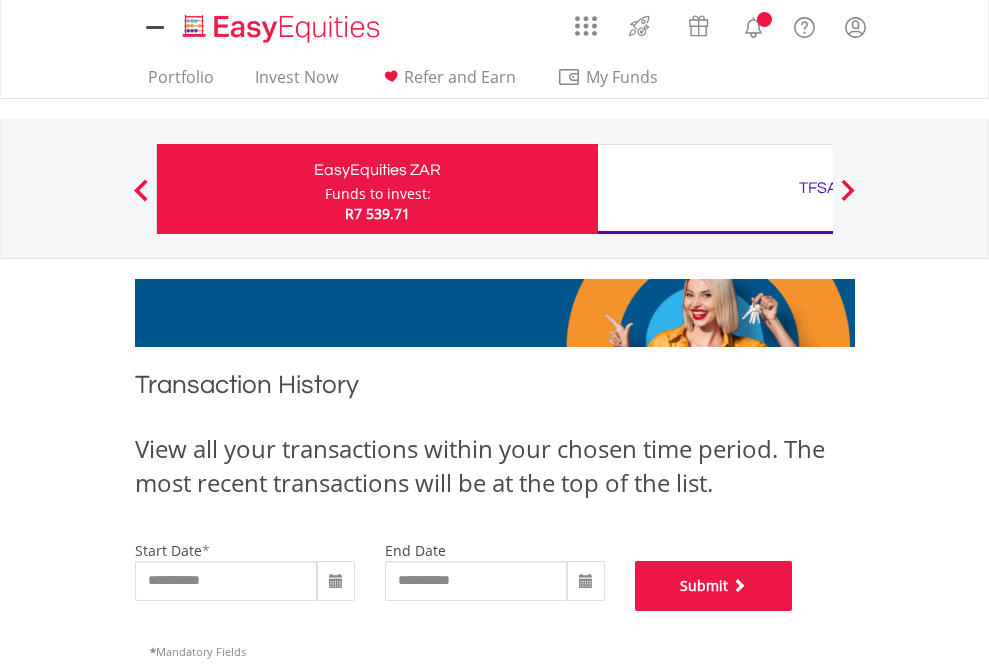 click on "Submit" at bounding box center [714, 586] 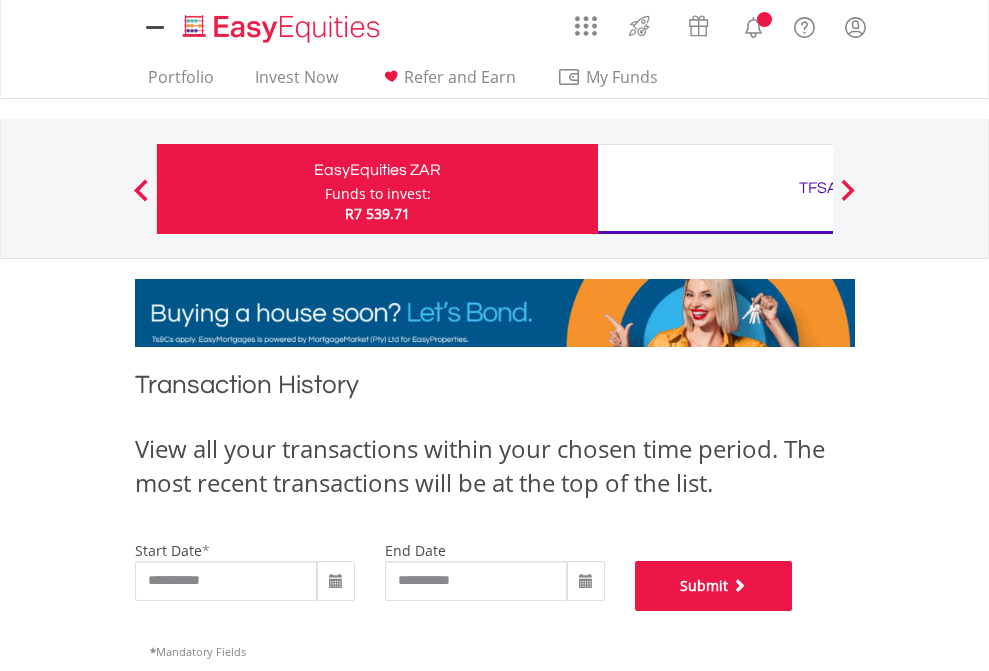 scroll, scrollTop: 811, scrollLeft: 0, axis: vertical 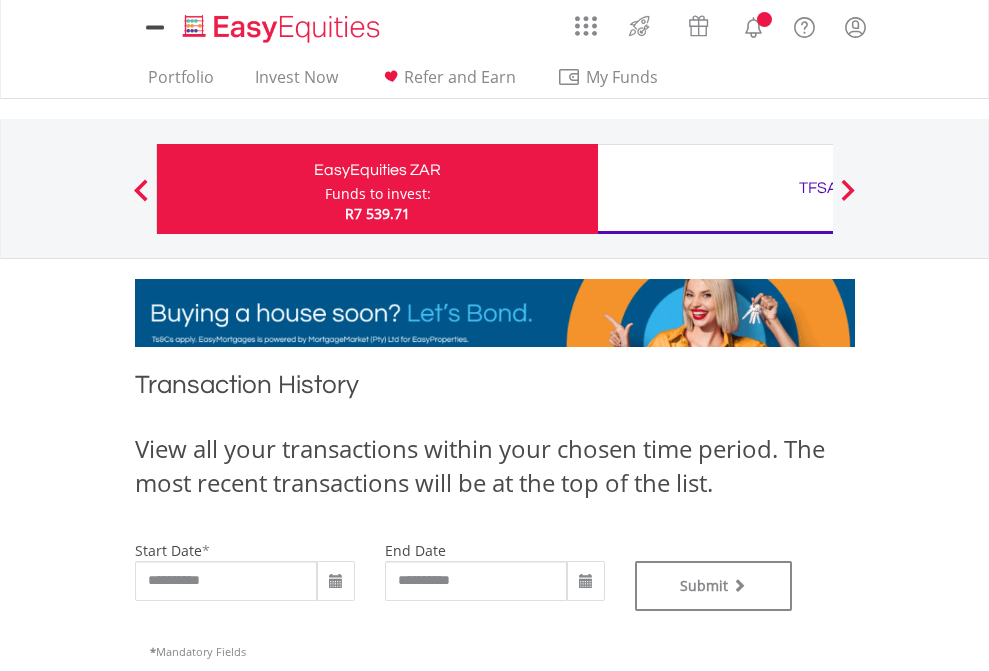 click on "TFSA" at bounding box center [818, 188] 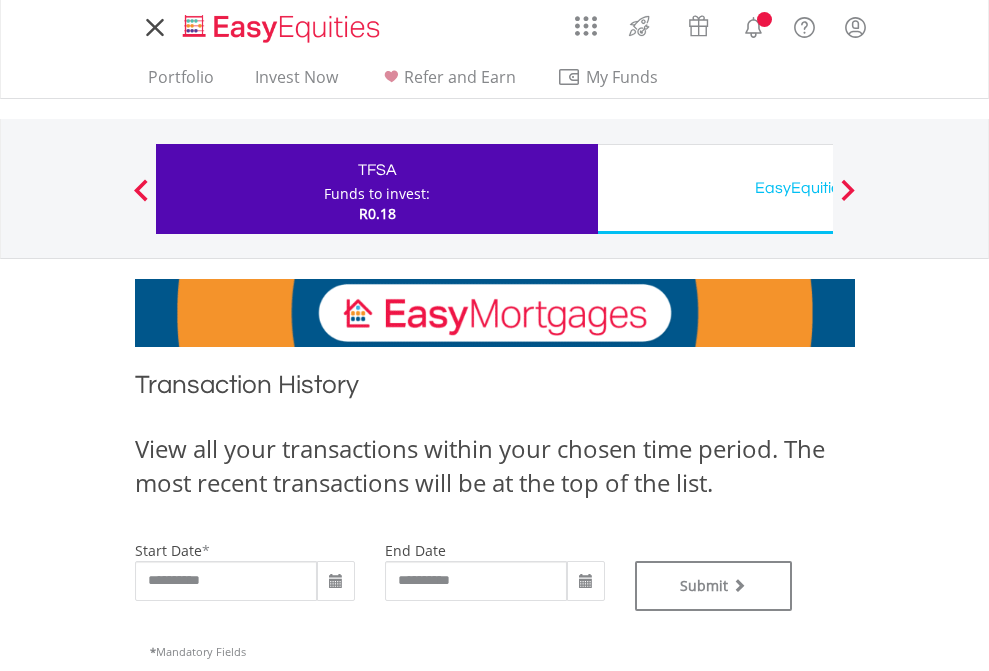 scroll, scrollTop: 0, scrollLeft: 0, axis: both 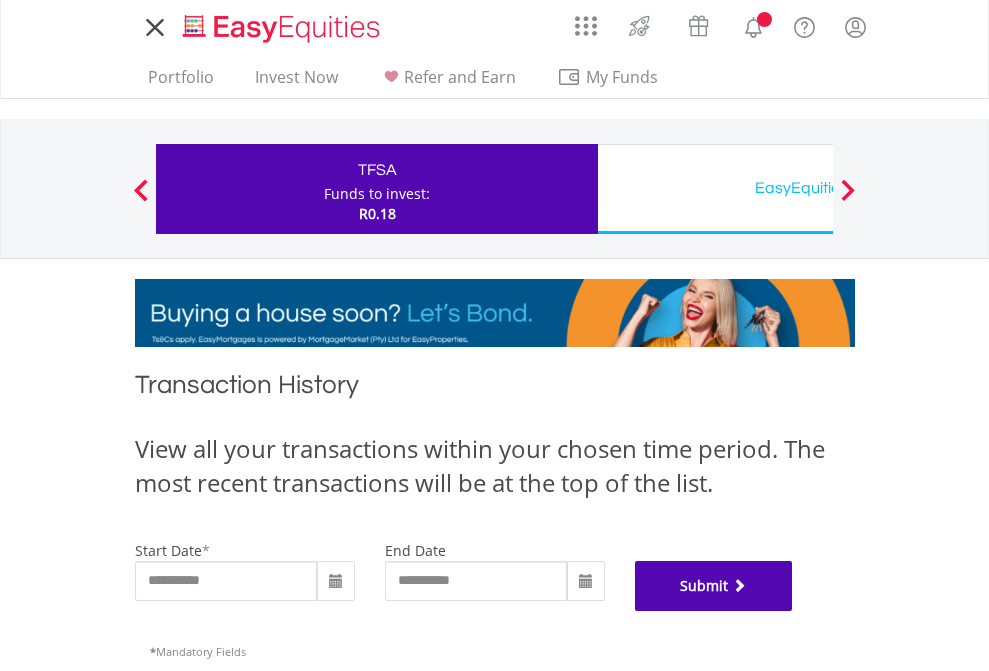 click on "Submit" at bounding box center (714, 586) 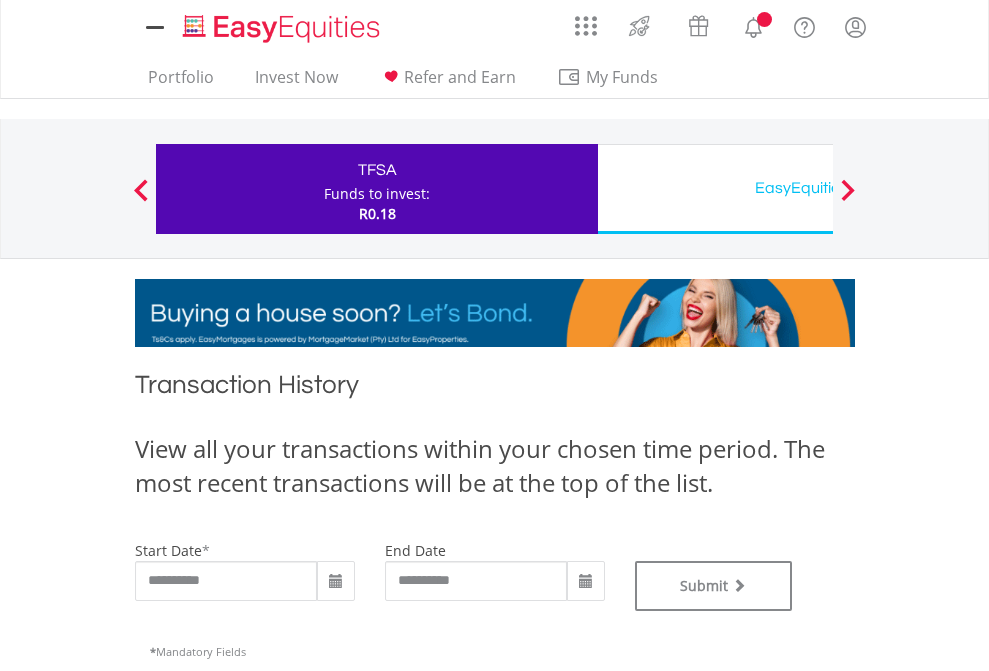 scroll, scrollTop: 0, scrollLeft: 0, axis: both 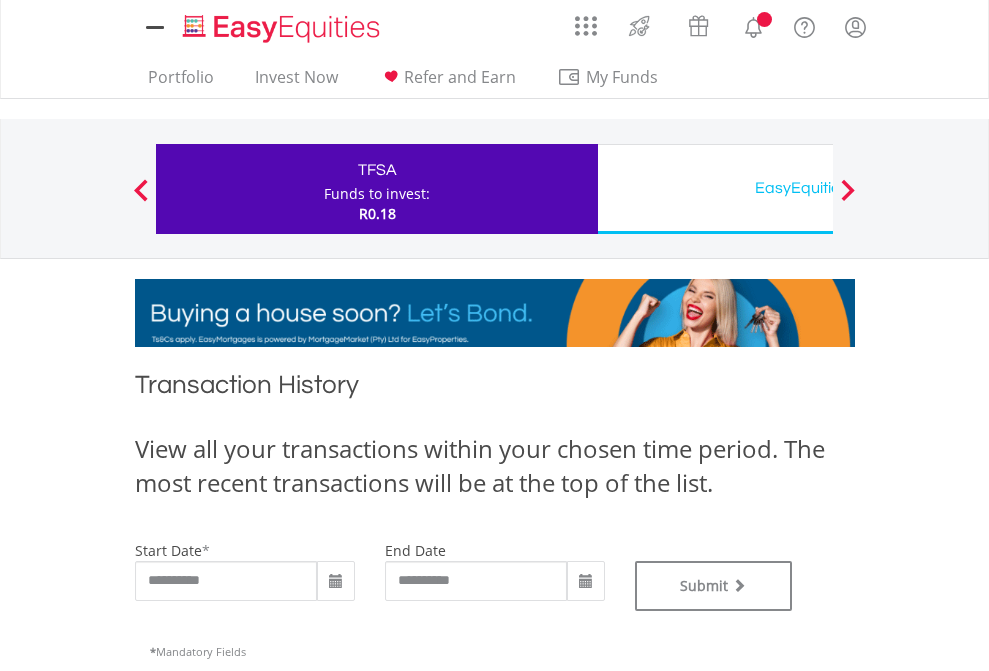 click on "EasyEquities USD" at bounding box center (818, 188) 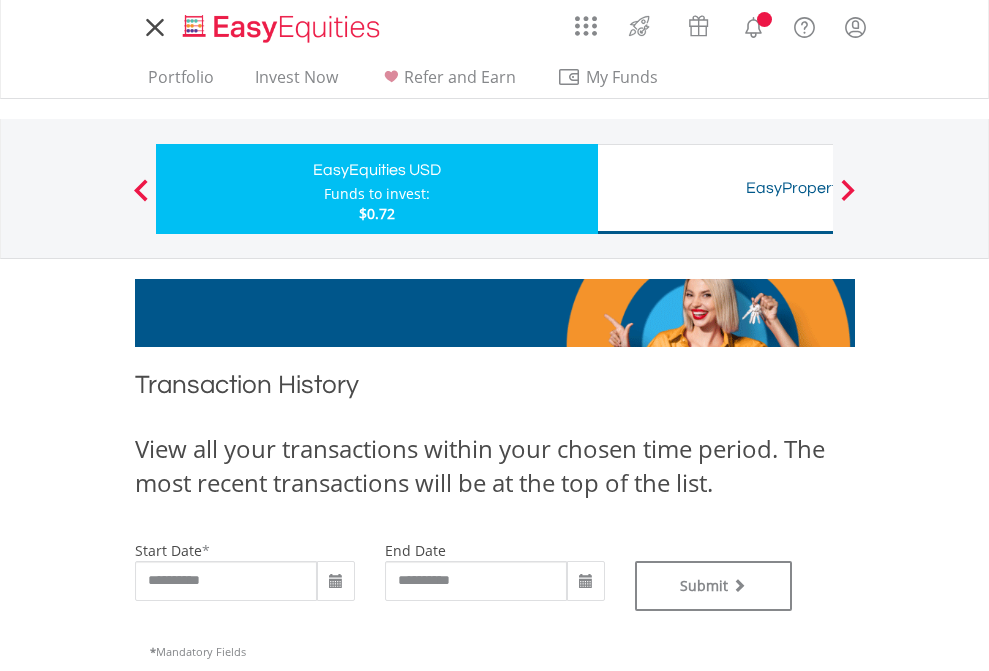 scroll, scrollTop: 0, scrollLeft: 0, axis: both 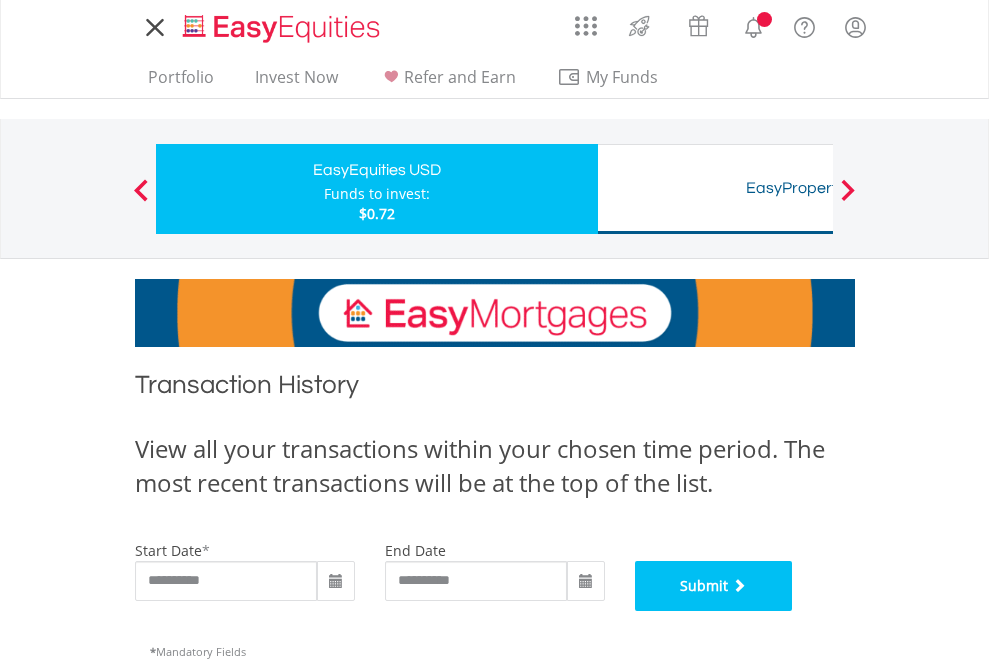 click on "Submit" at bounding box center [714, 586] 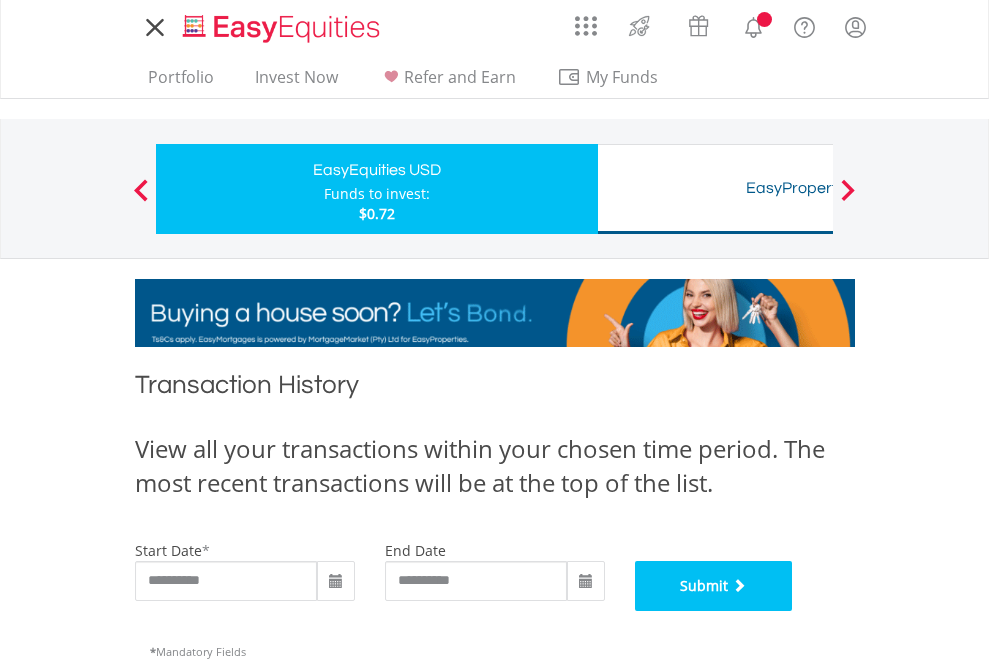 scroll, scrollTop: 811, scrollLeft: 0, axis: vertical 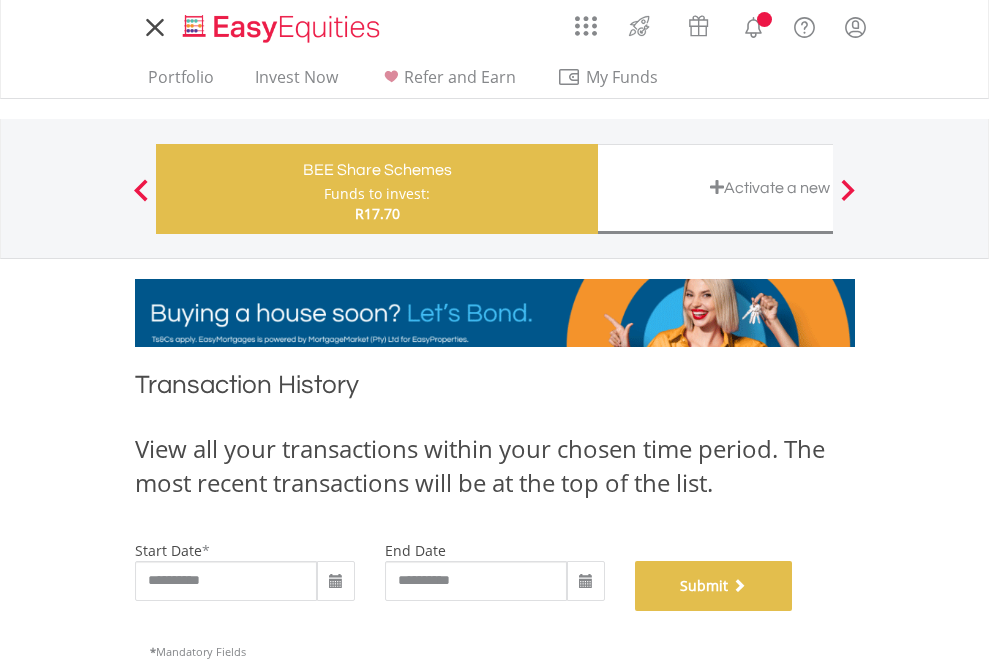click on "Submit" at bounding box center [714, 586] 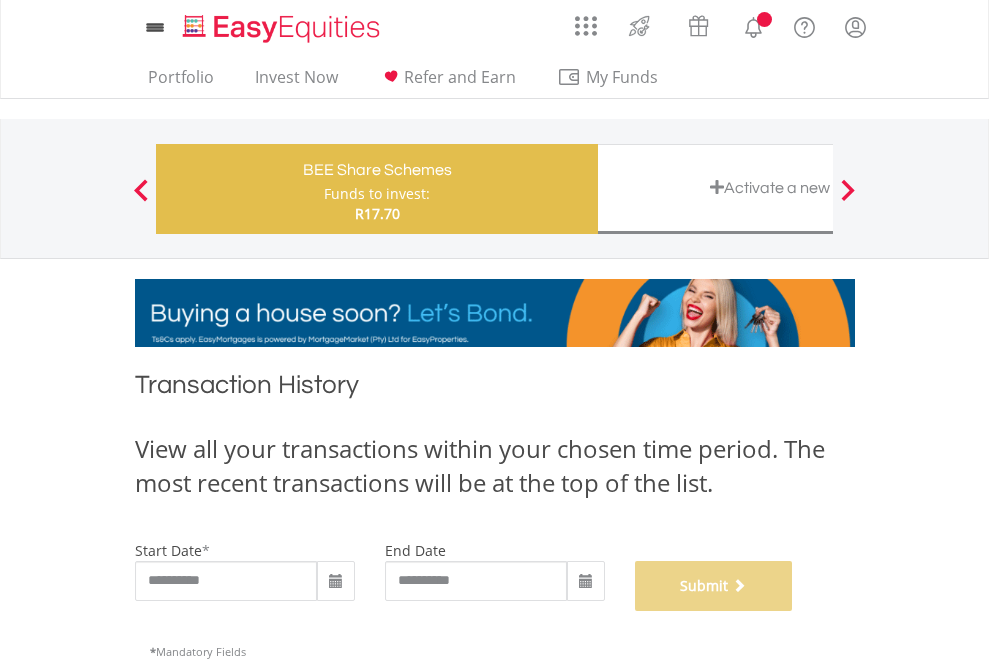 scroll, scrollTop: 811, scrollLeft: 0, axis: vertical 